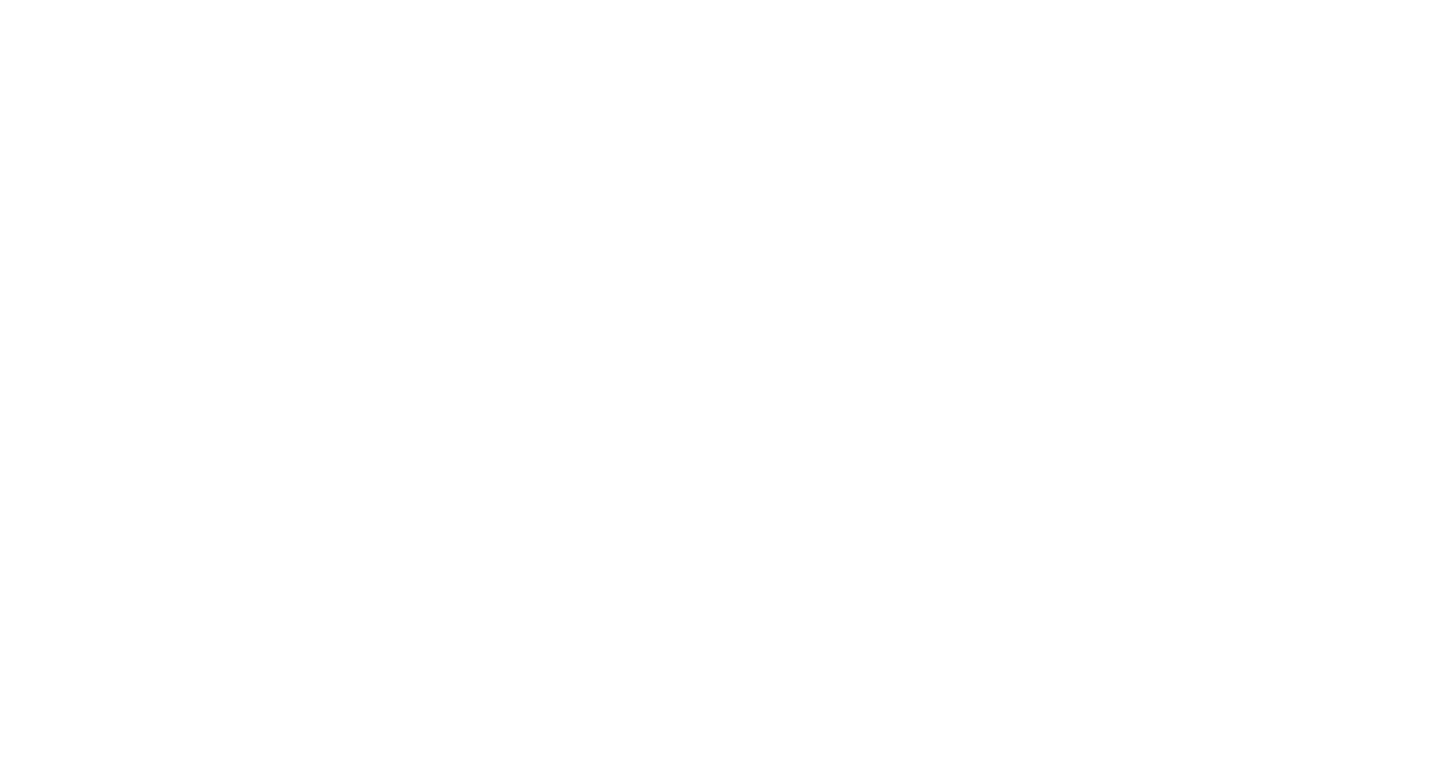scroll, scrollTop: 0, scrollLeft: 0, axis: both 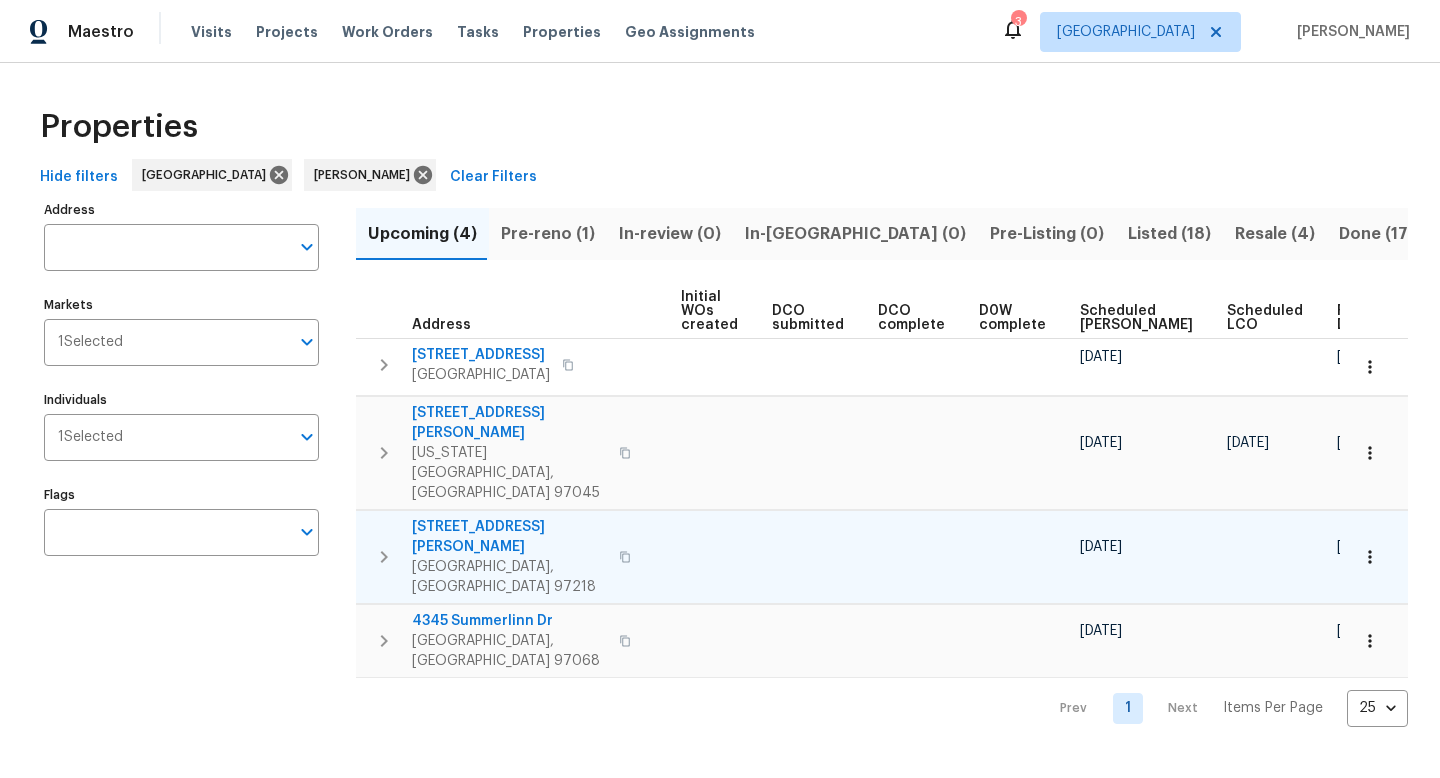 click 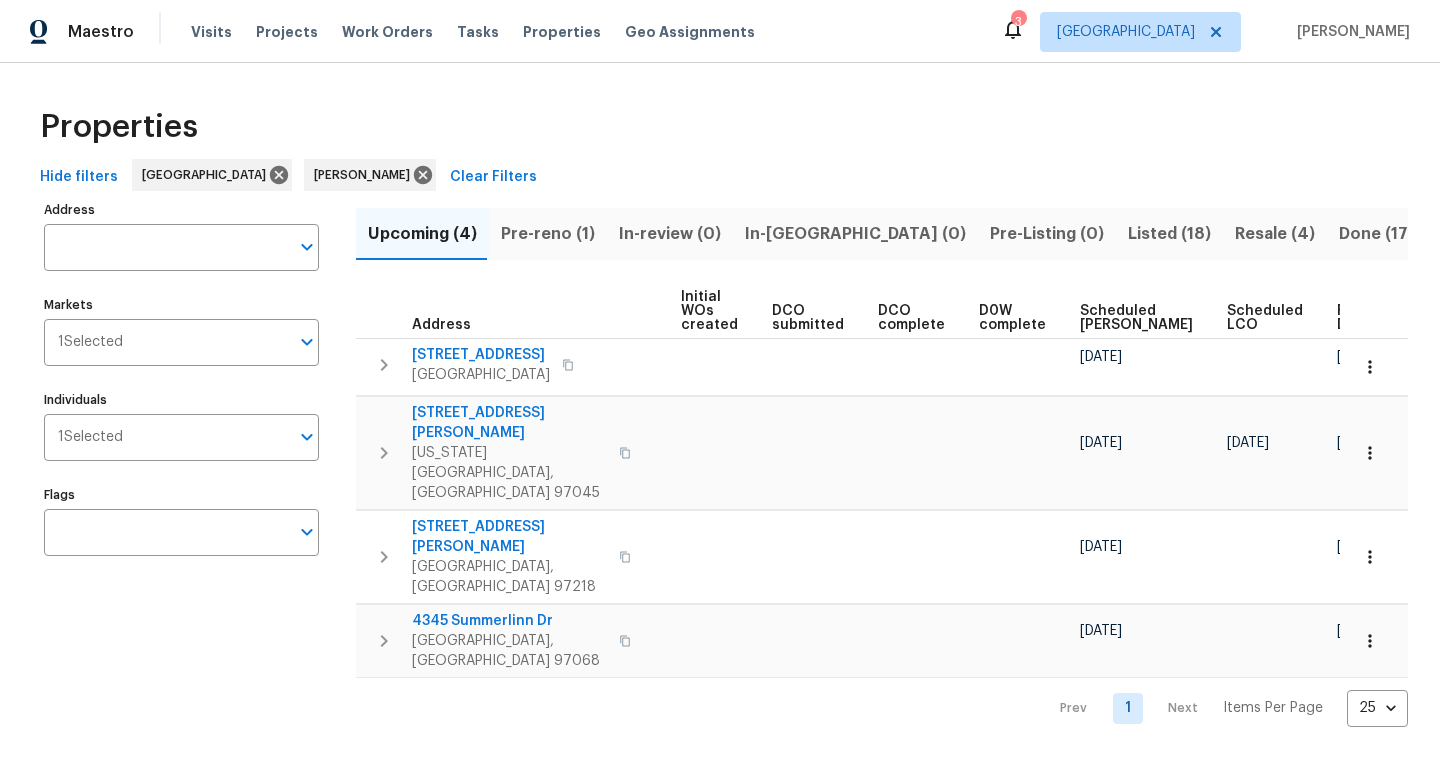 click on "Pre-reno (1)" at bounding box center [548, 234] 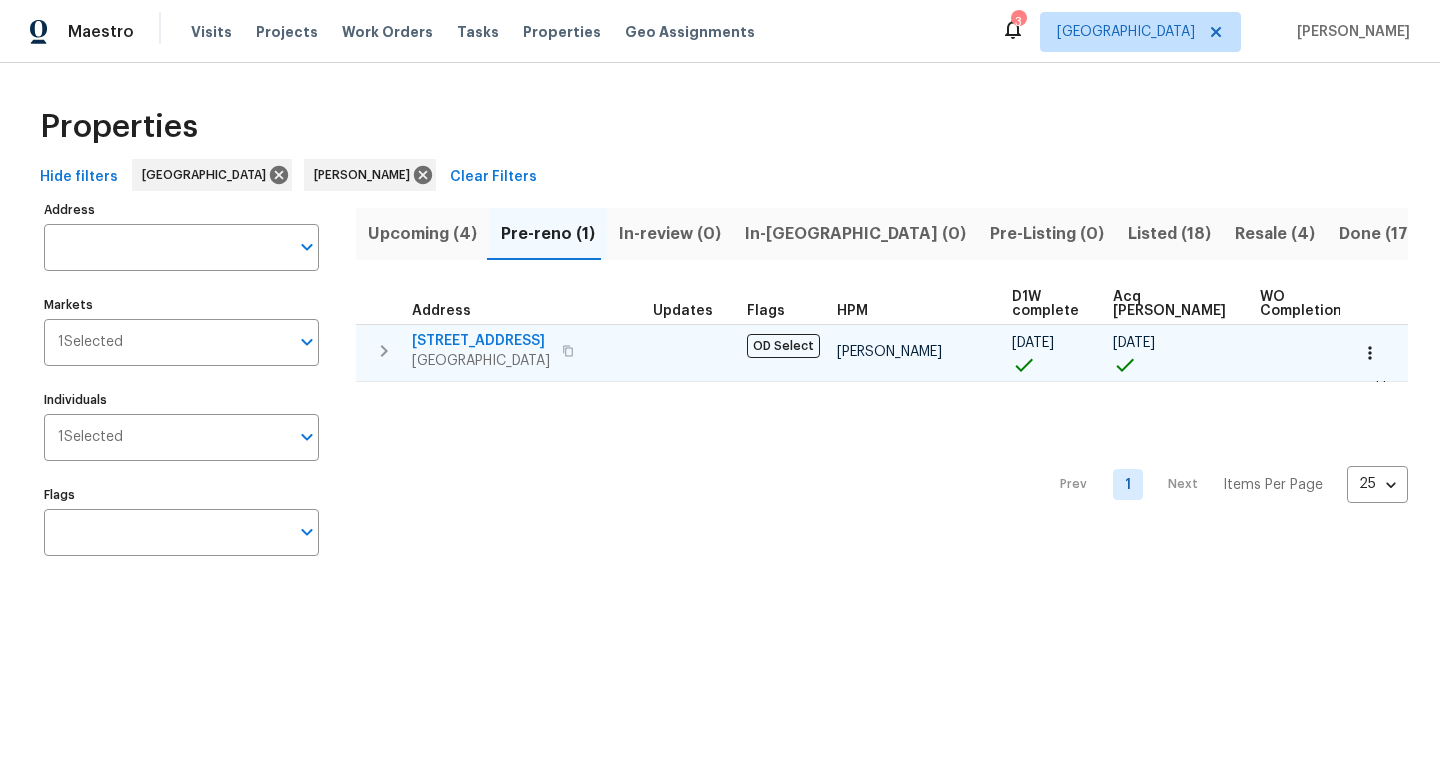 click 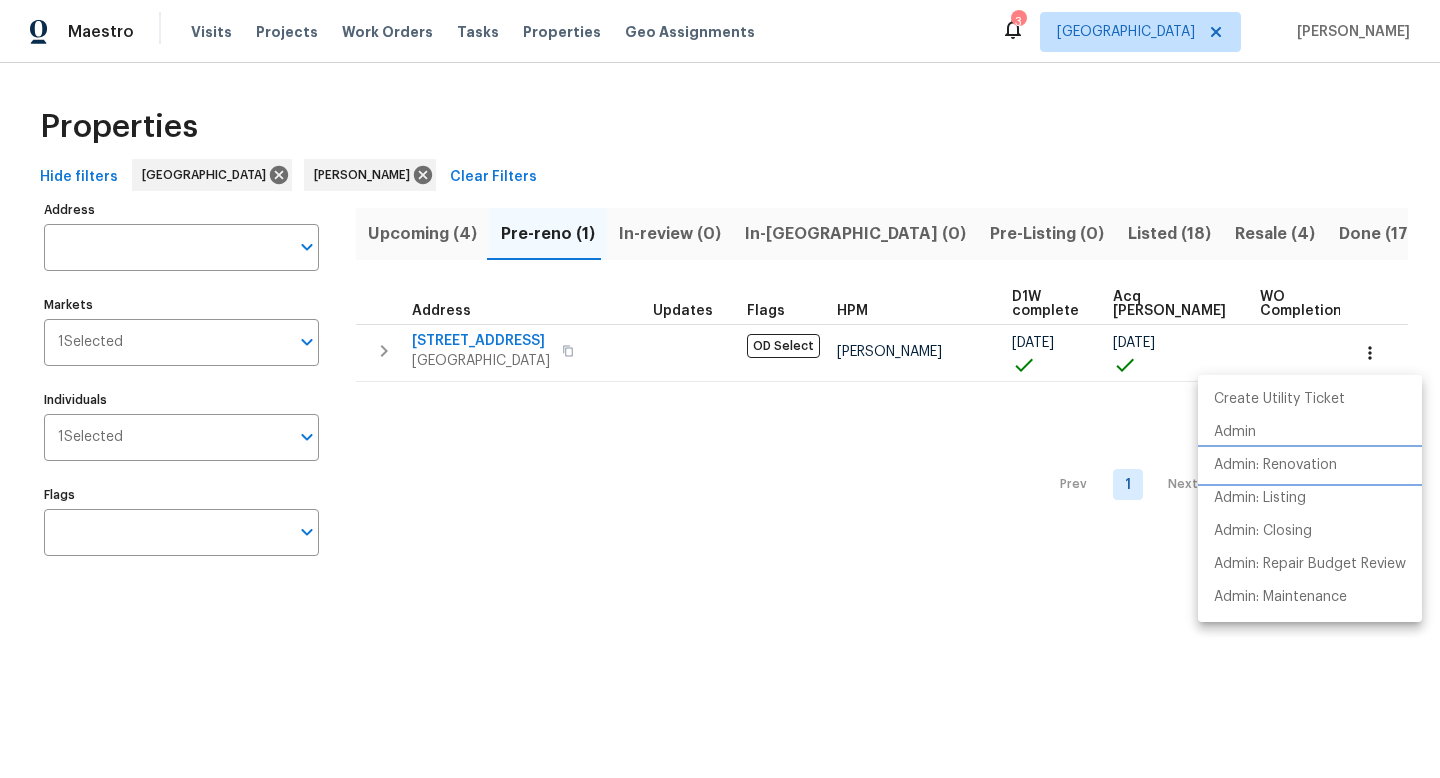 click on "Admin: Renovation" at bounding box center [1275, 465] 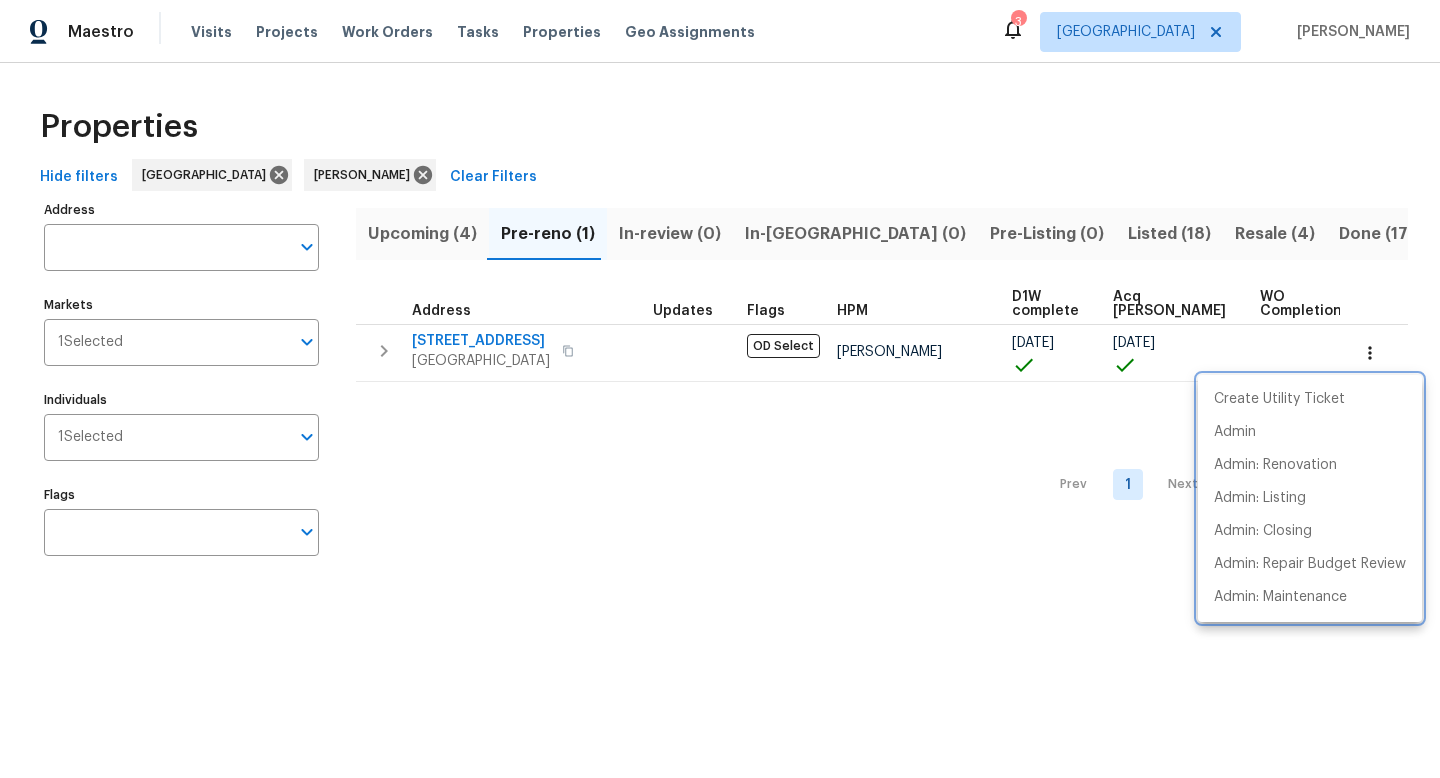 click at bounding box center [720, 389] 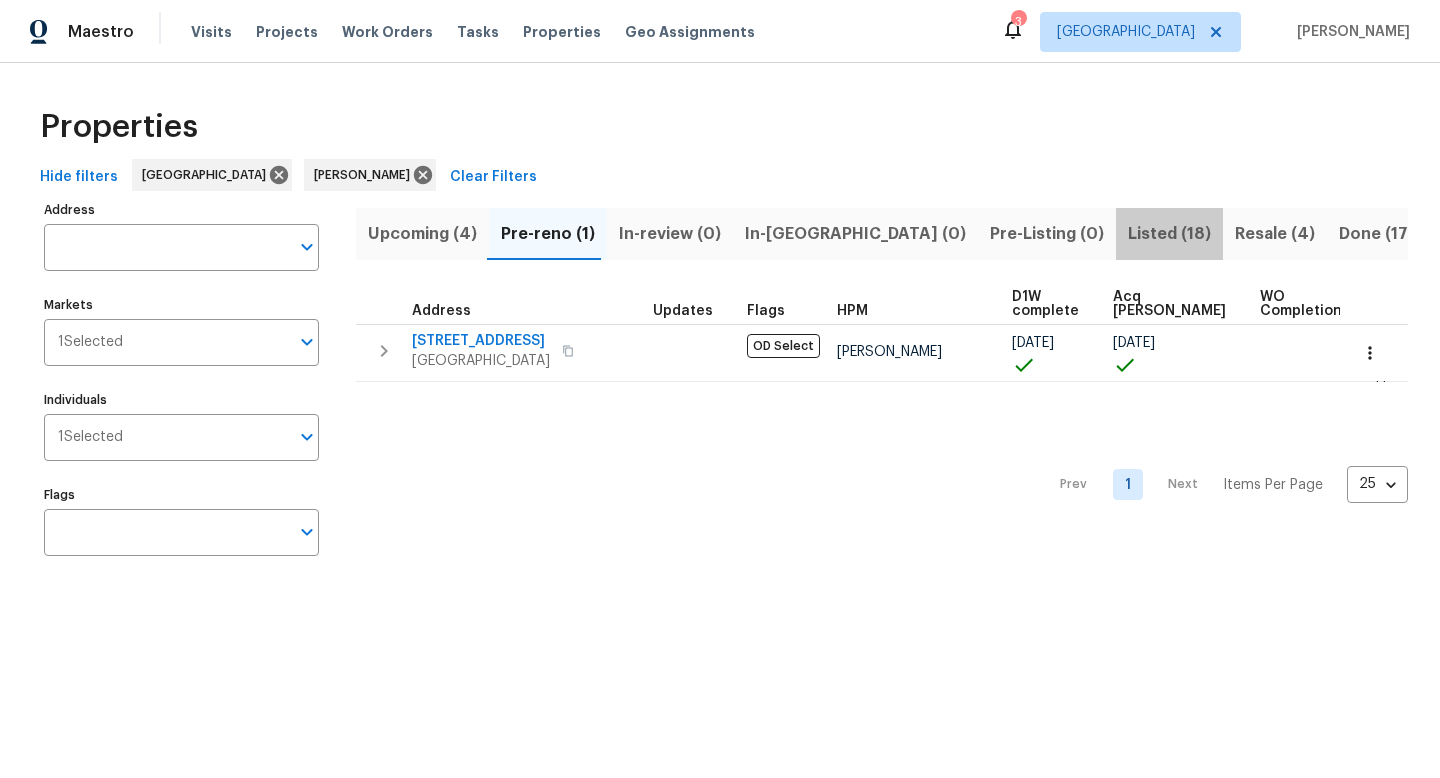 click on "Listed (18)" at bounding box center (1169, 234) 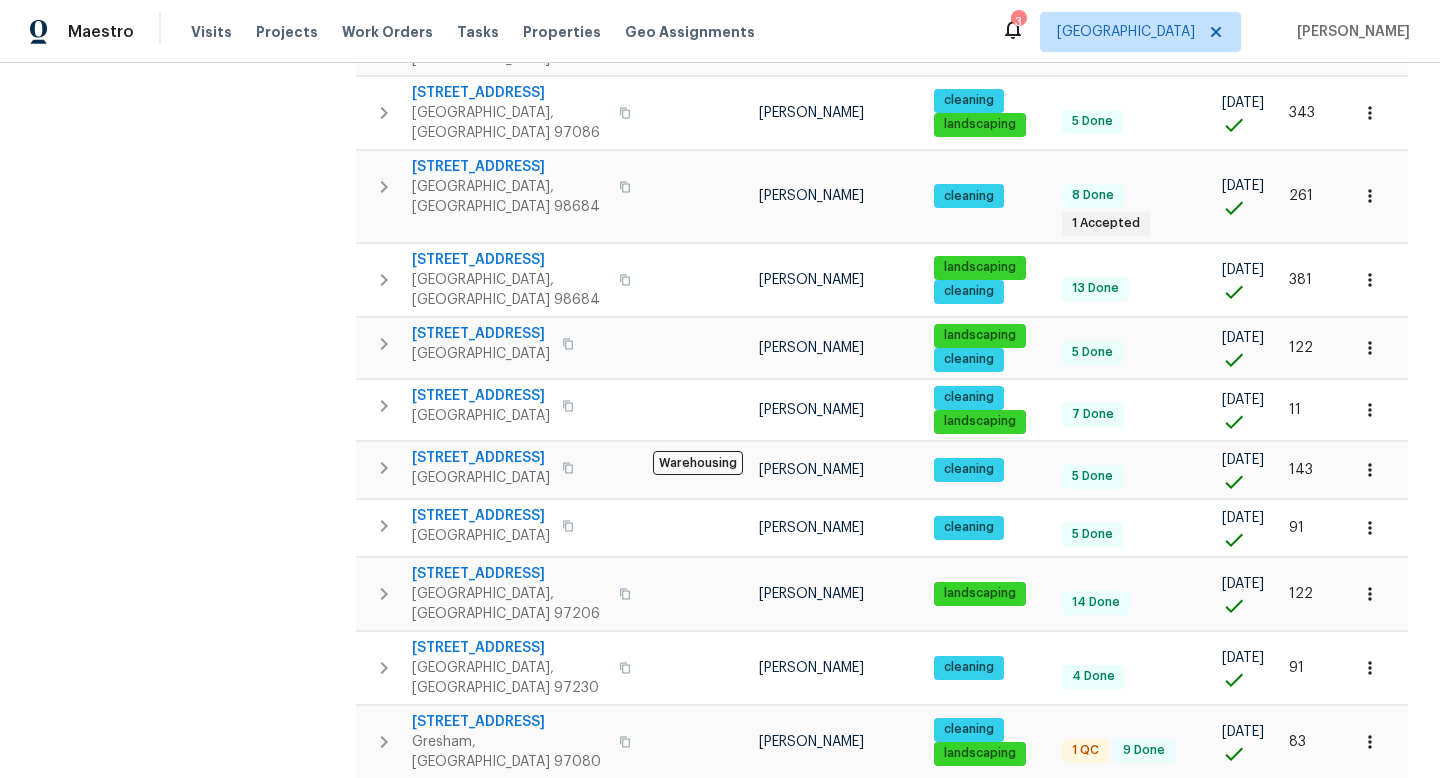 scroll, scrollTop: 743, scrollLeft: 0, axis: vertical 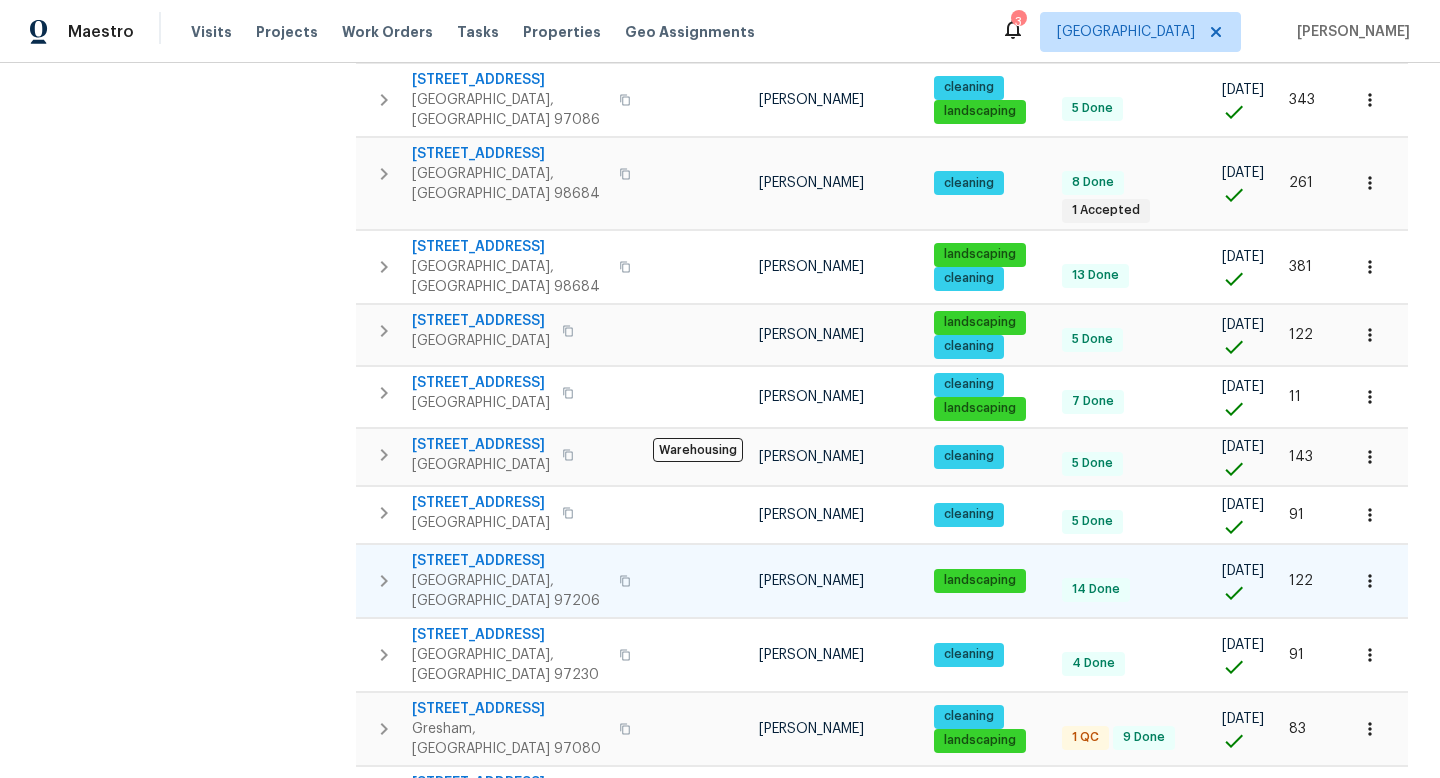 click 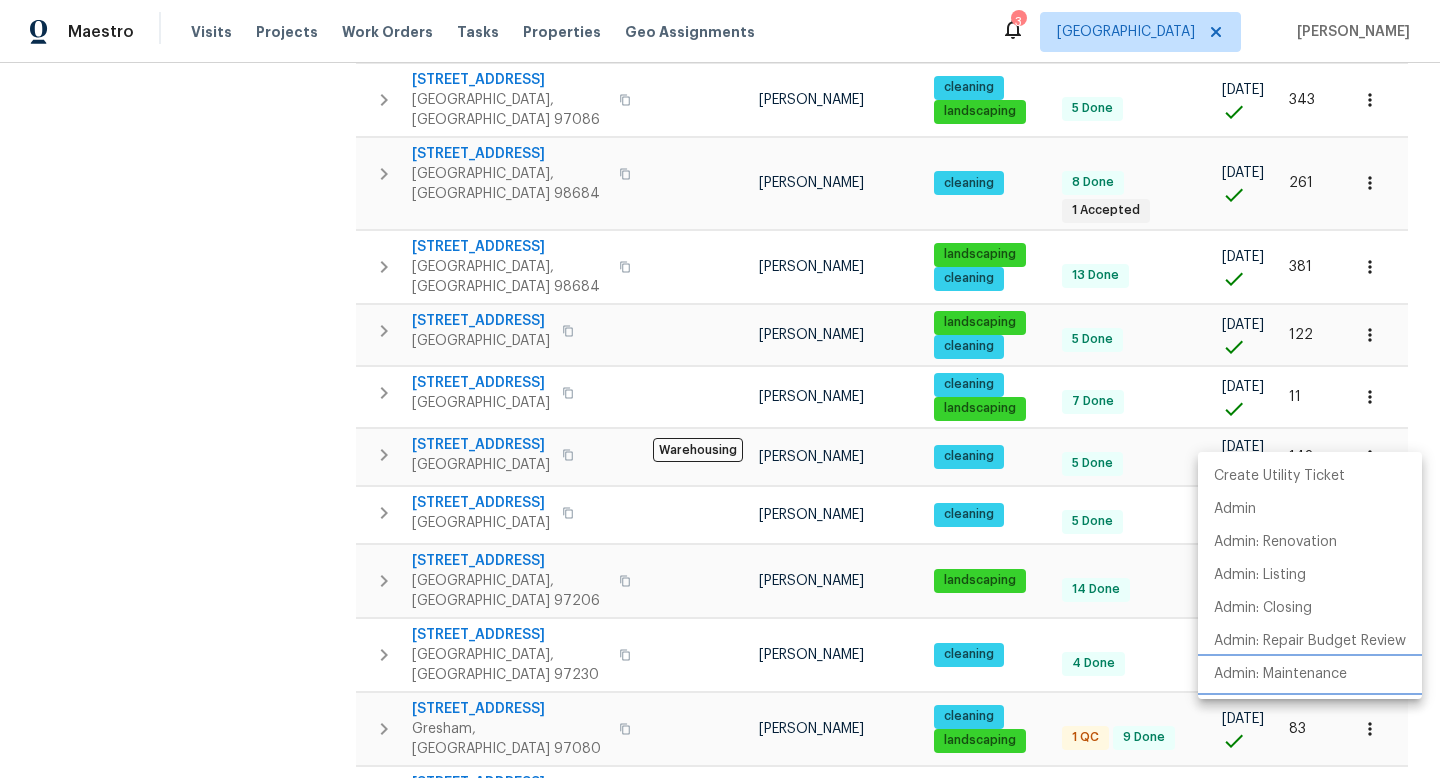 click on "Admin: Maintenance" at bounding box center (1280, 674) 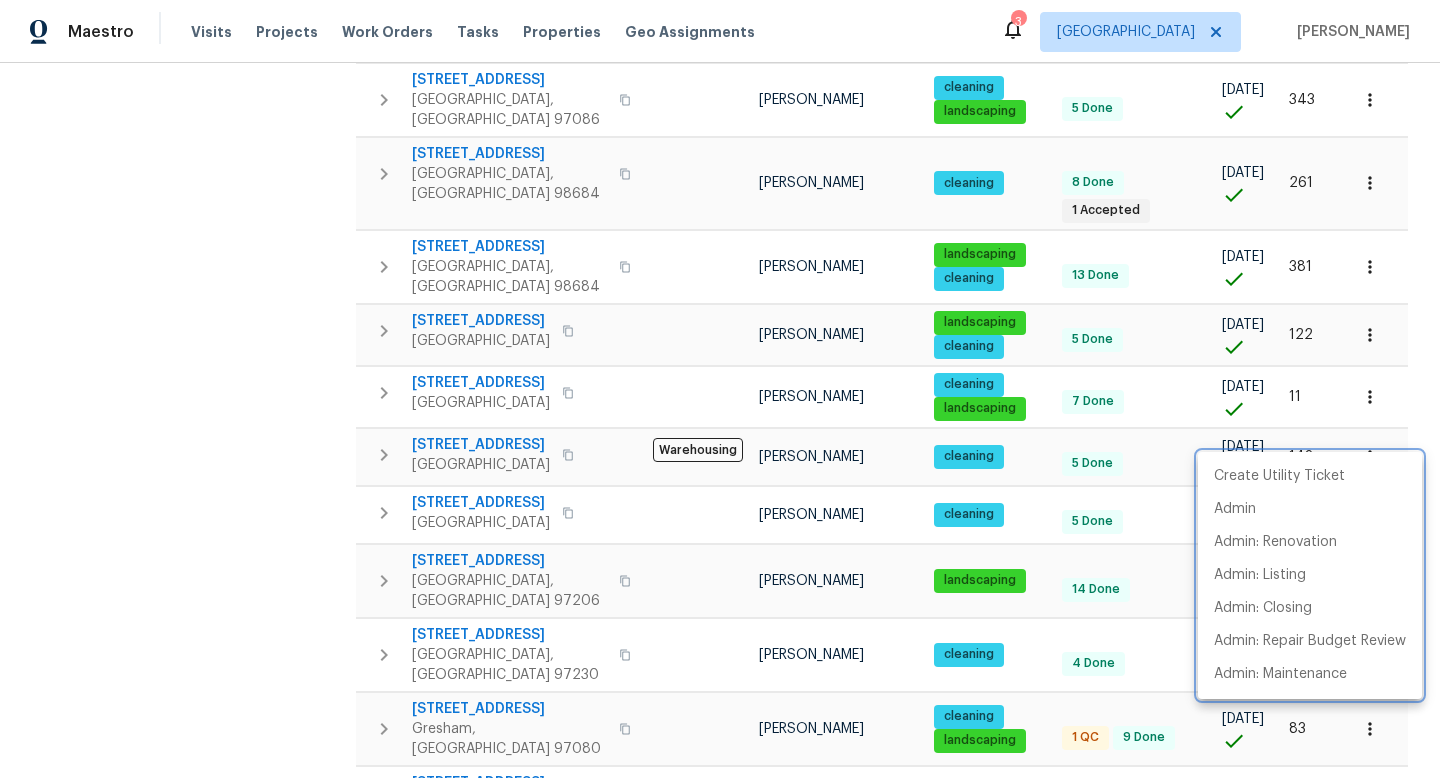 click at bounding box center [720, 389] 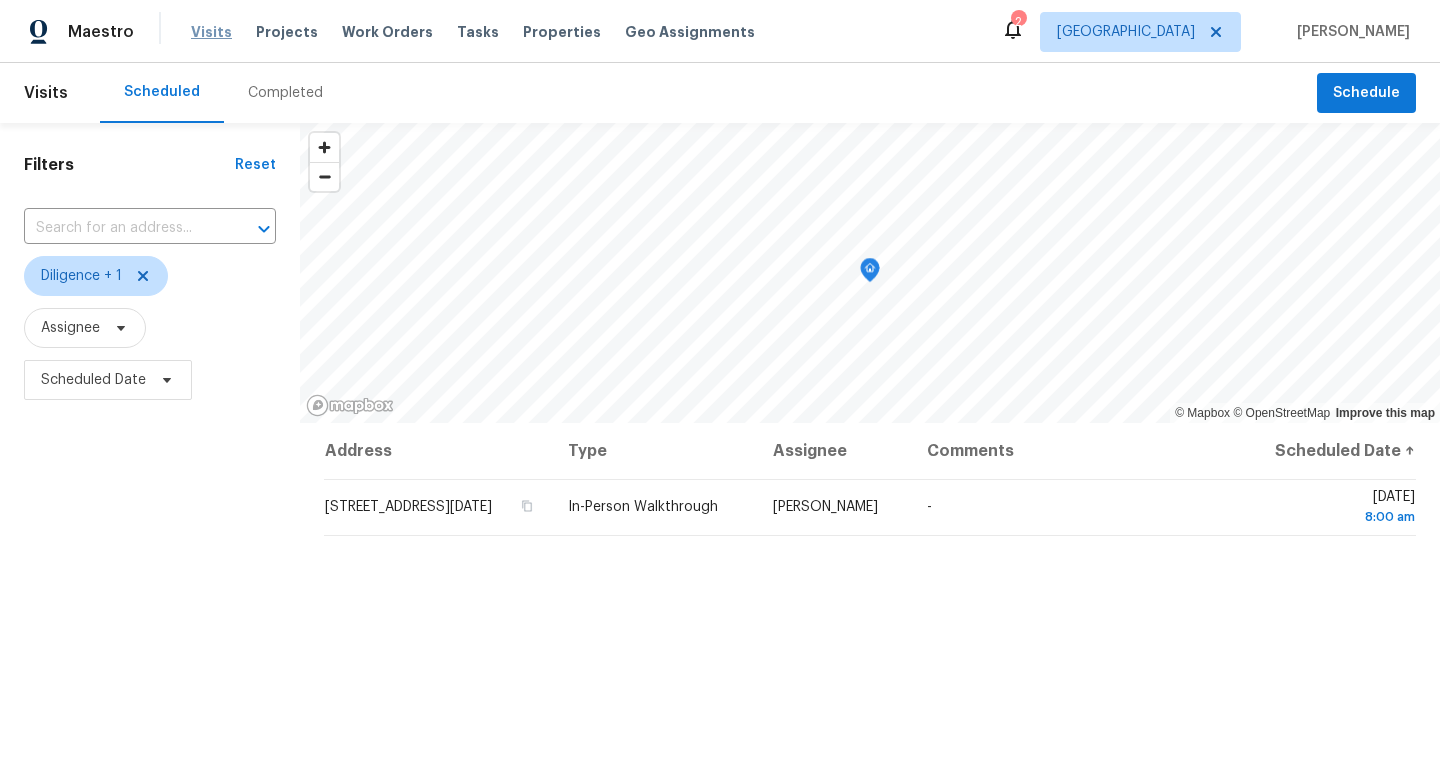 scroll, scrollTop: 0, scrollLeft: 0, axis: both 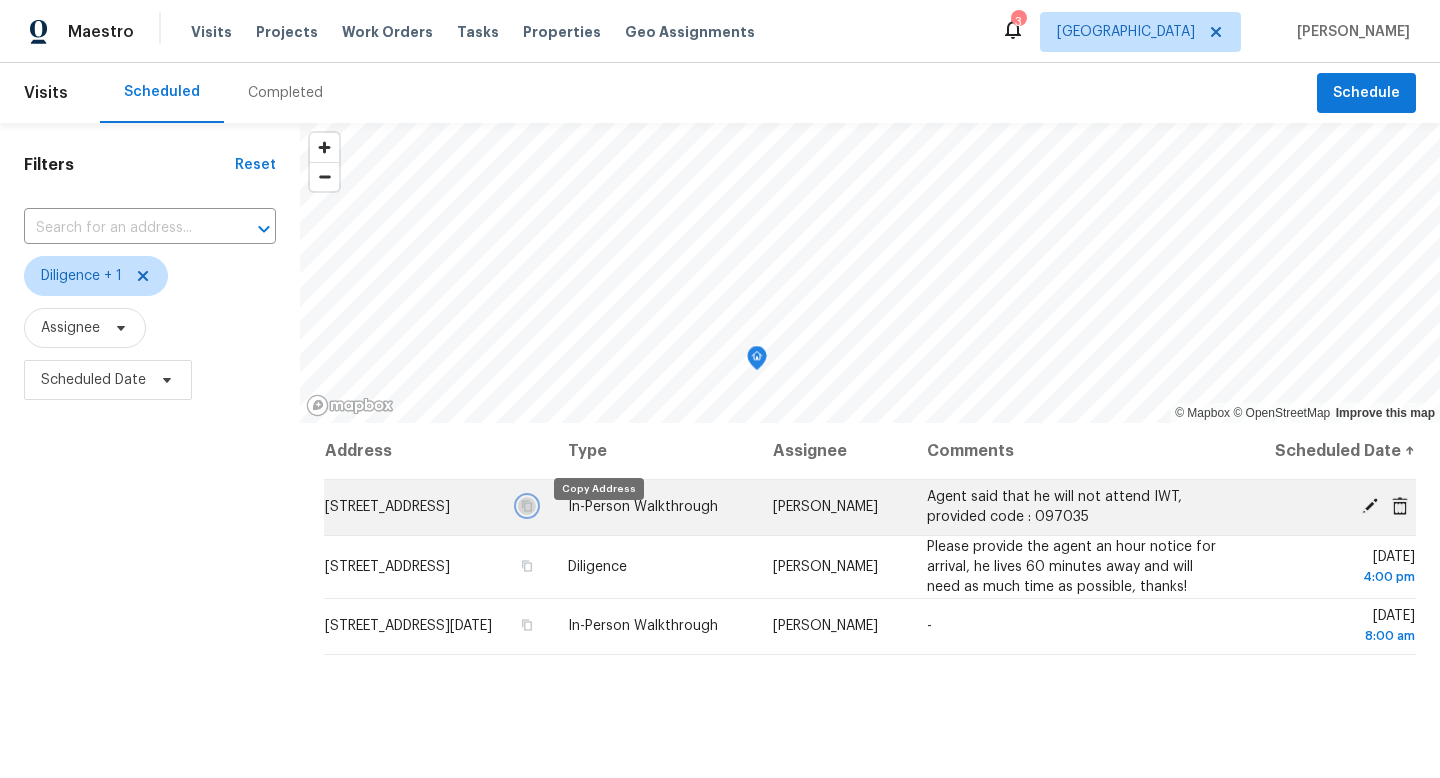 click 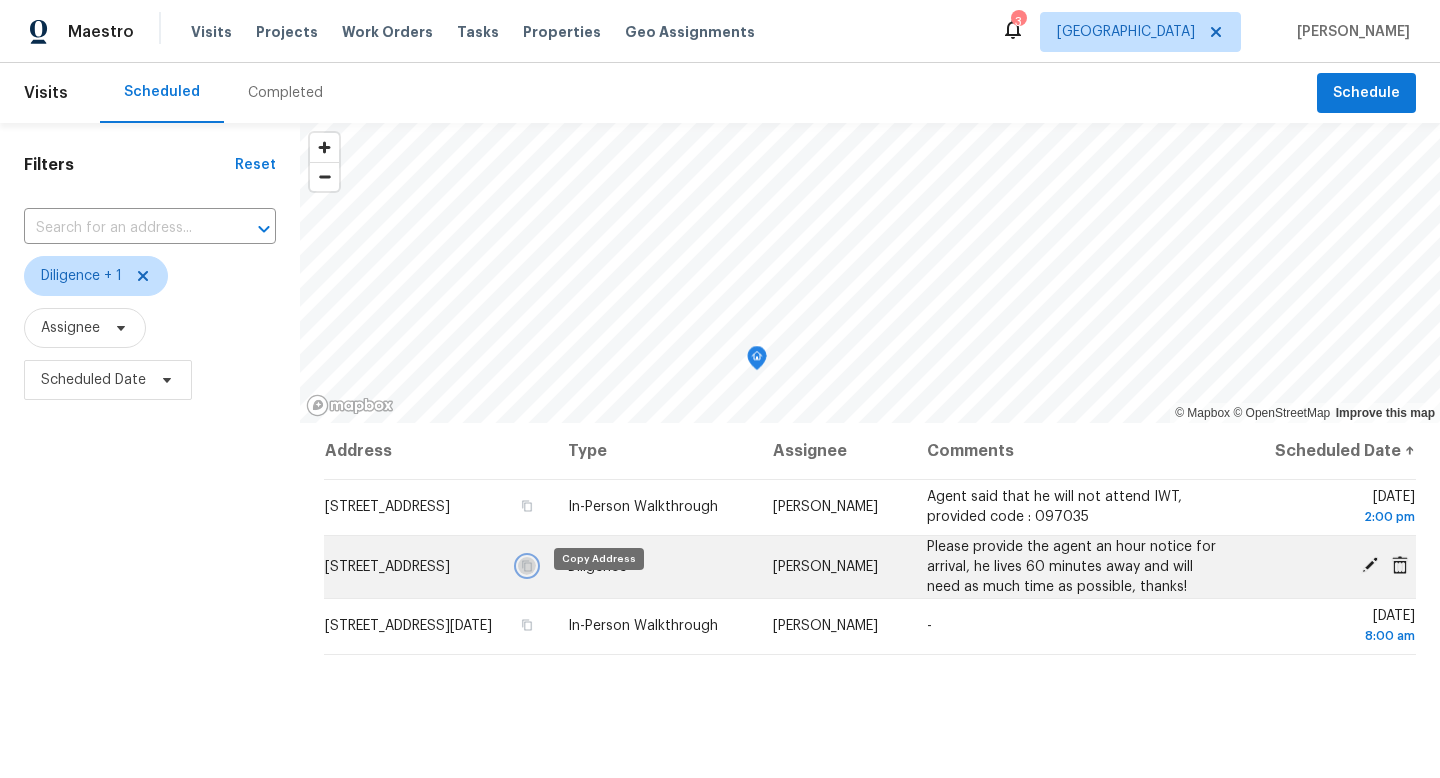 click 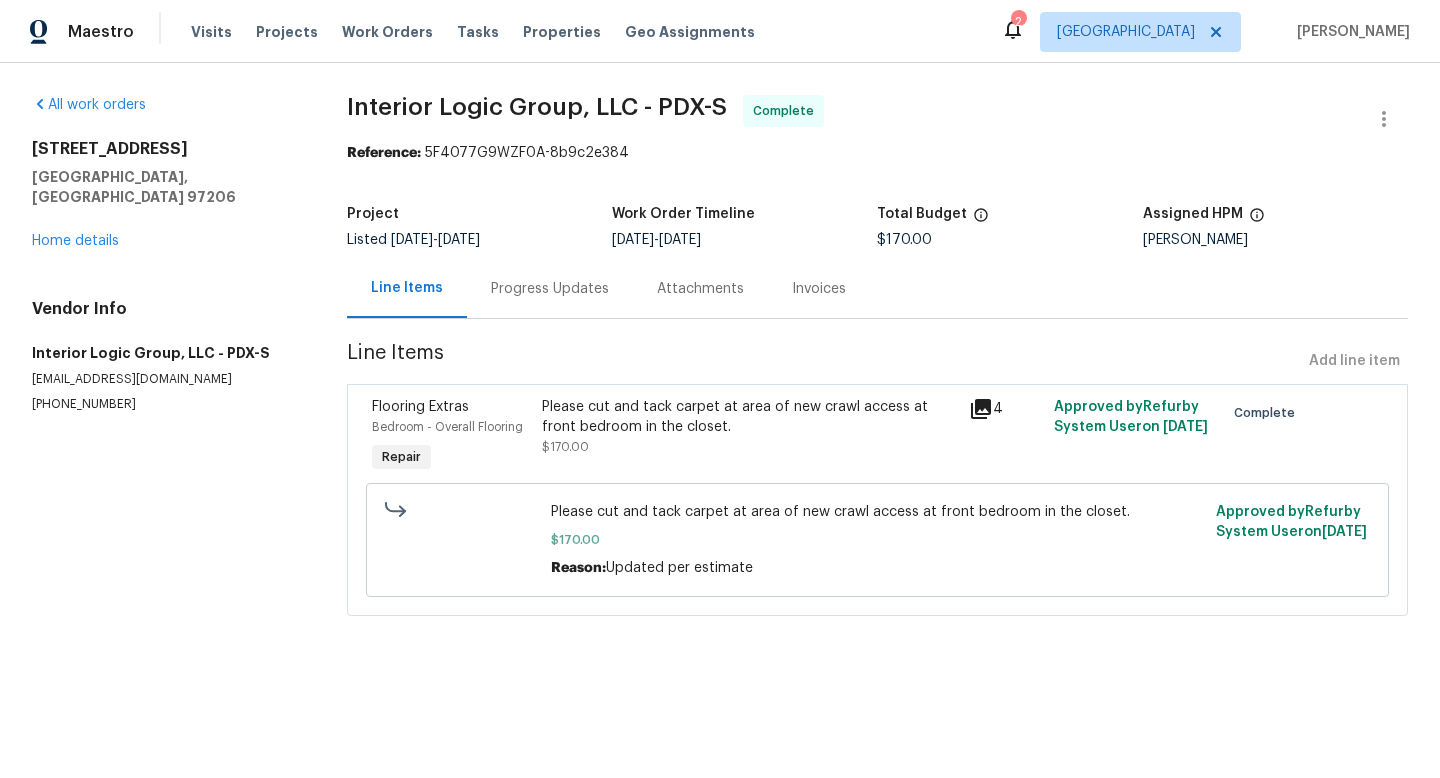 scroll, scrollTop: 0, scrollLeft: 0, axis: both 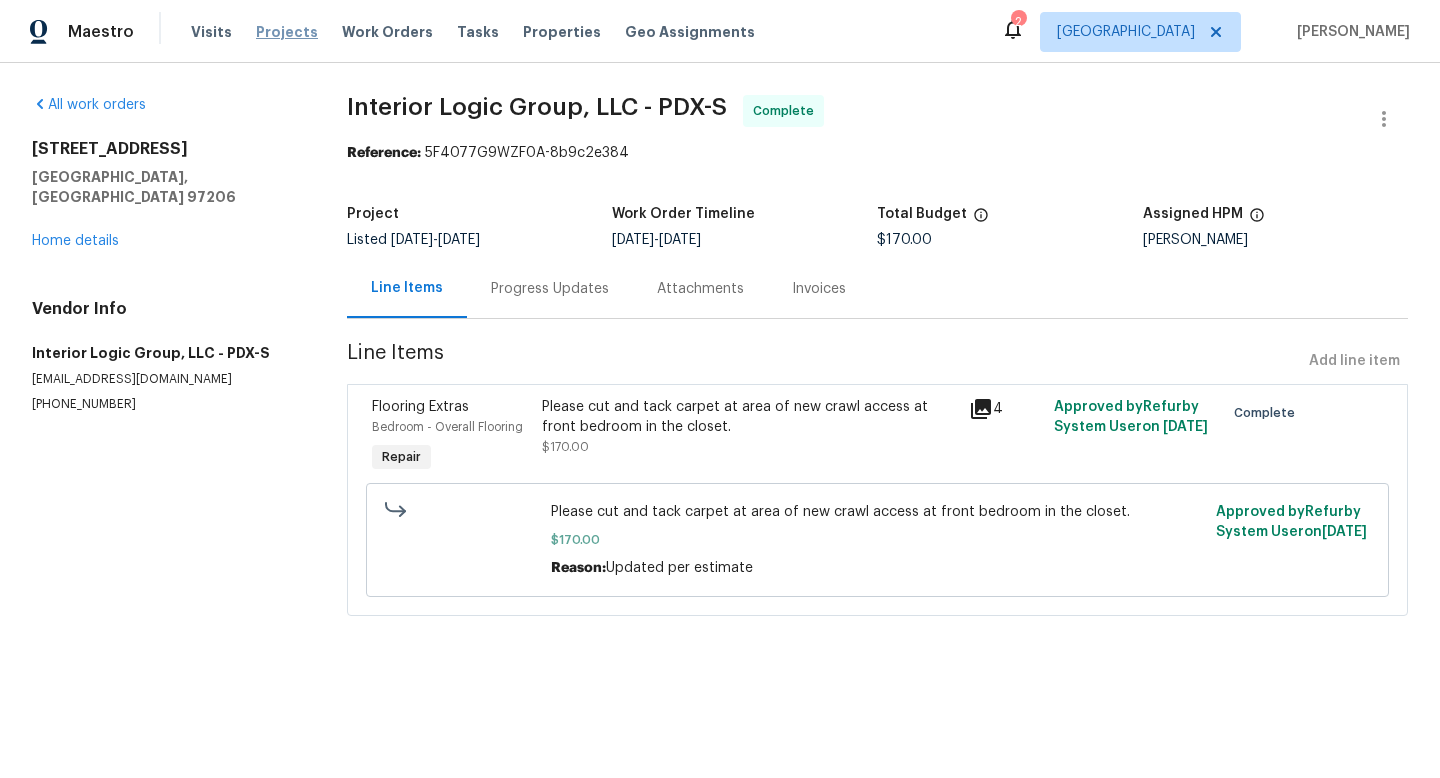 click on "Projects" at bounding box center [287, 32] 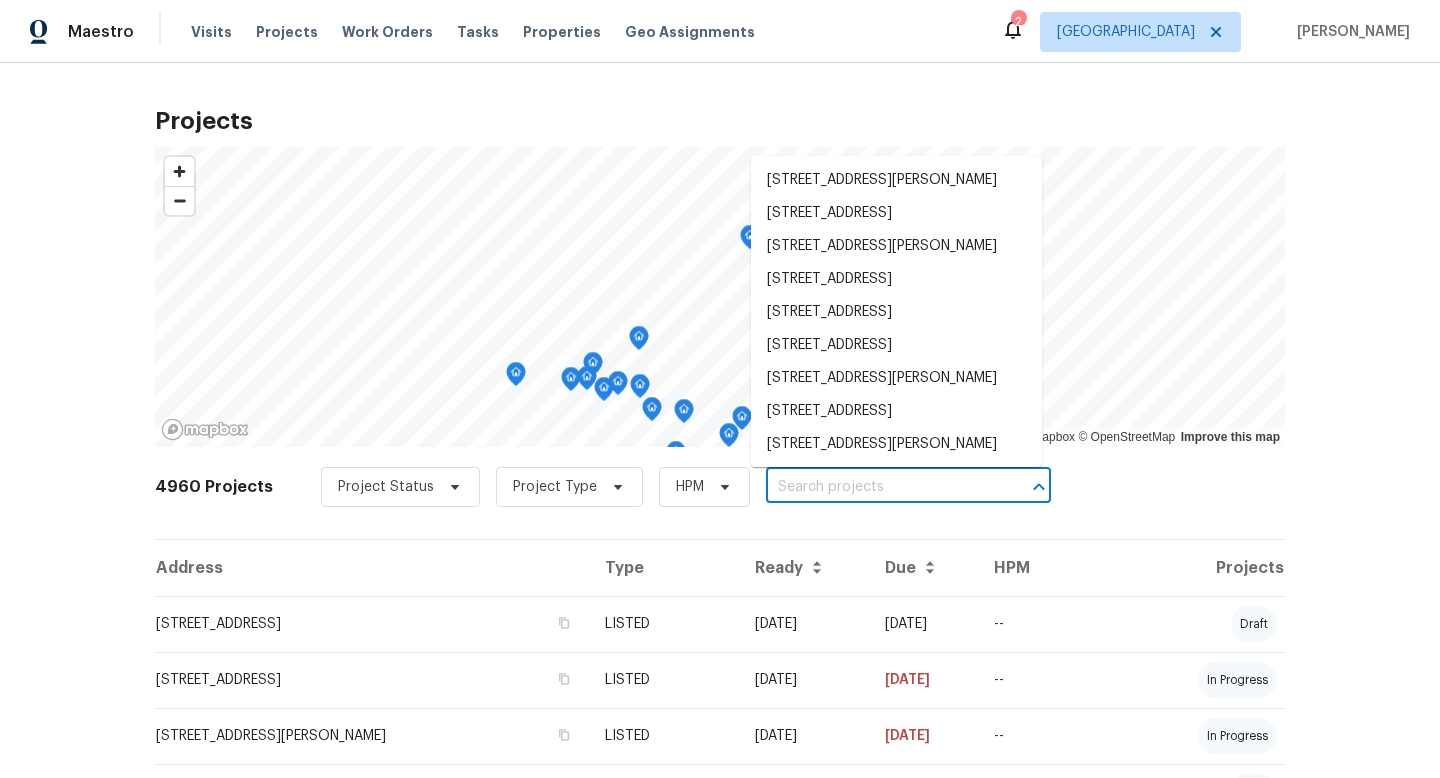 click at bounding box center (880, 487) 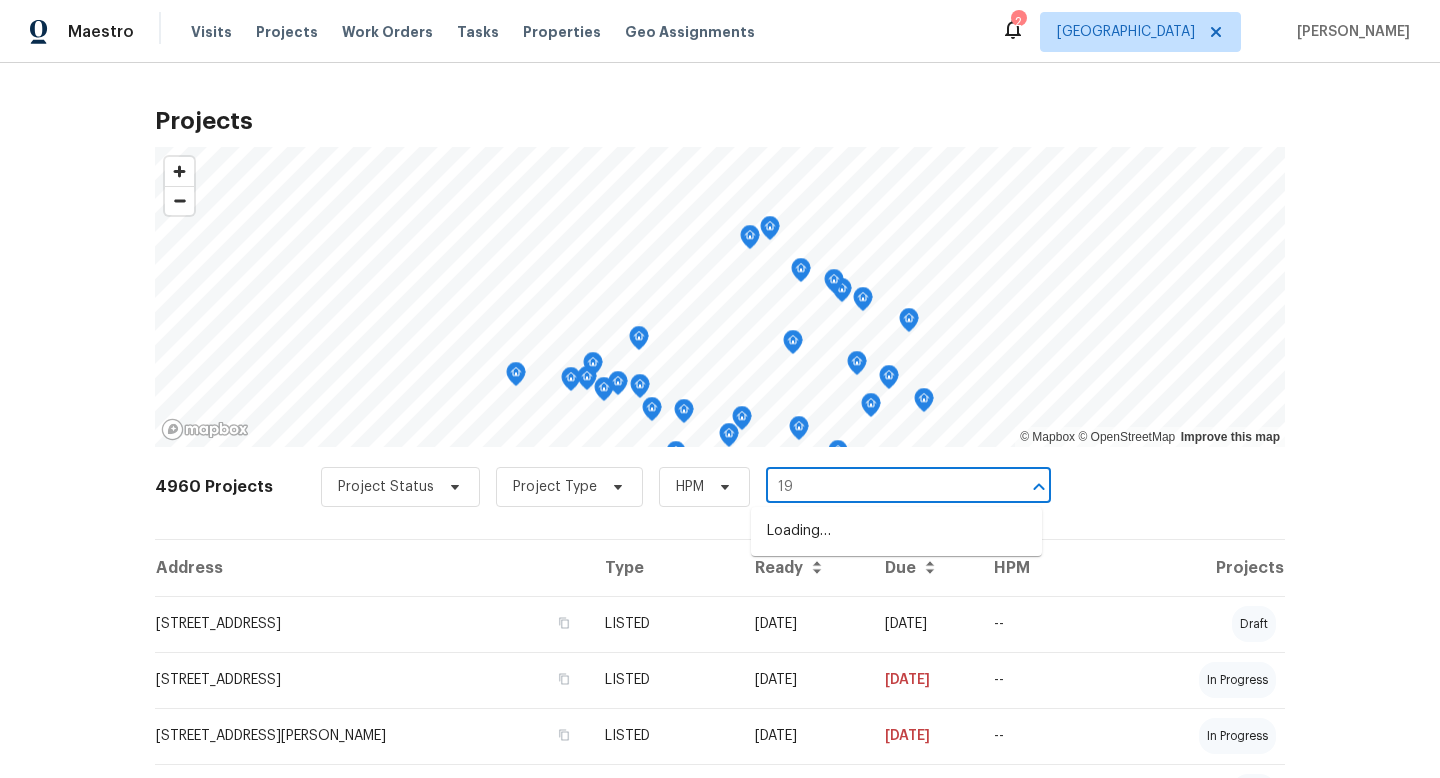 type on "1" 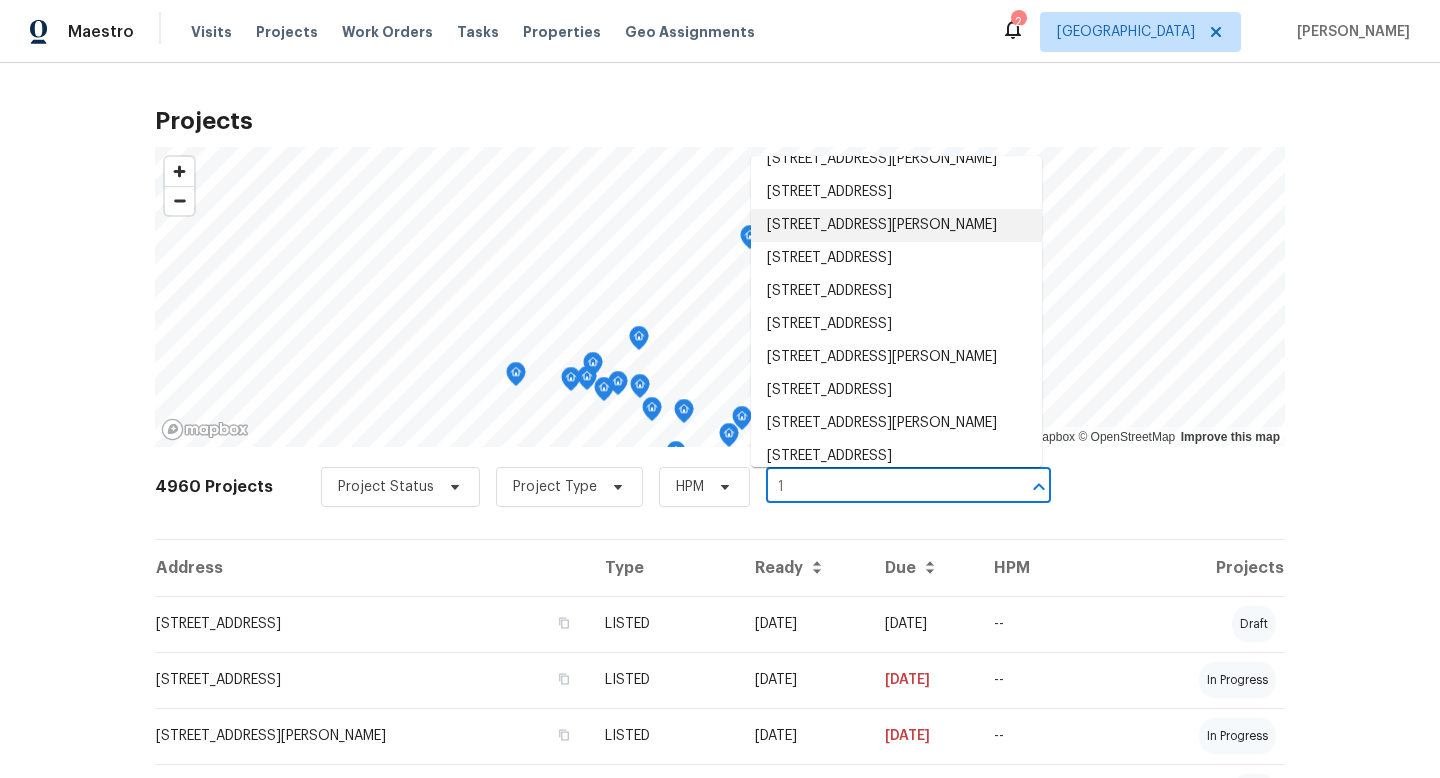 scroll, scrollTop: 0, scrollLeft: 0, axis: both 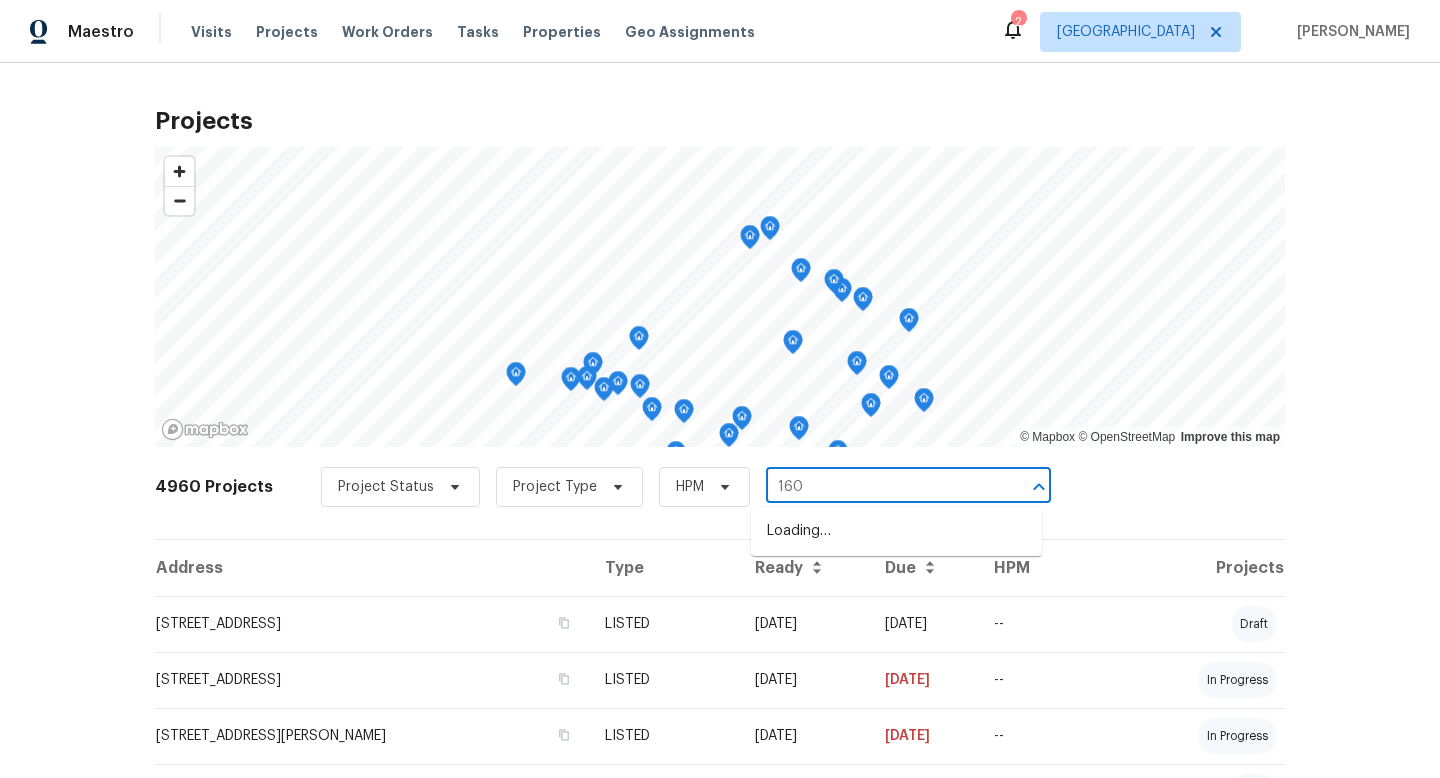 type on "1602" 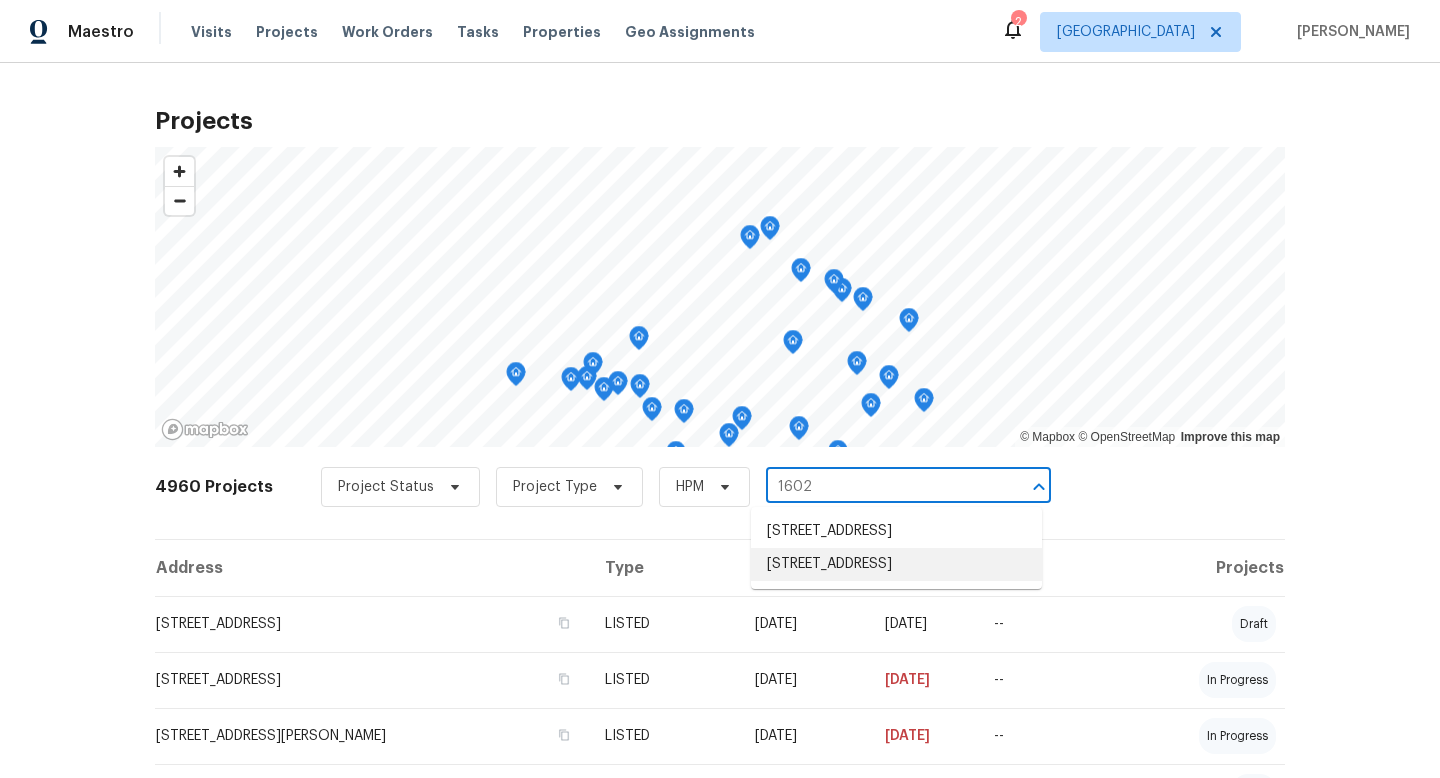 click on "1602 NW 119th St, Vancouver, WA 98685" at bounding box center [896, 564] 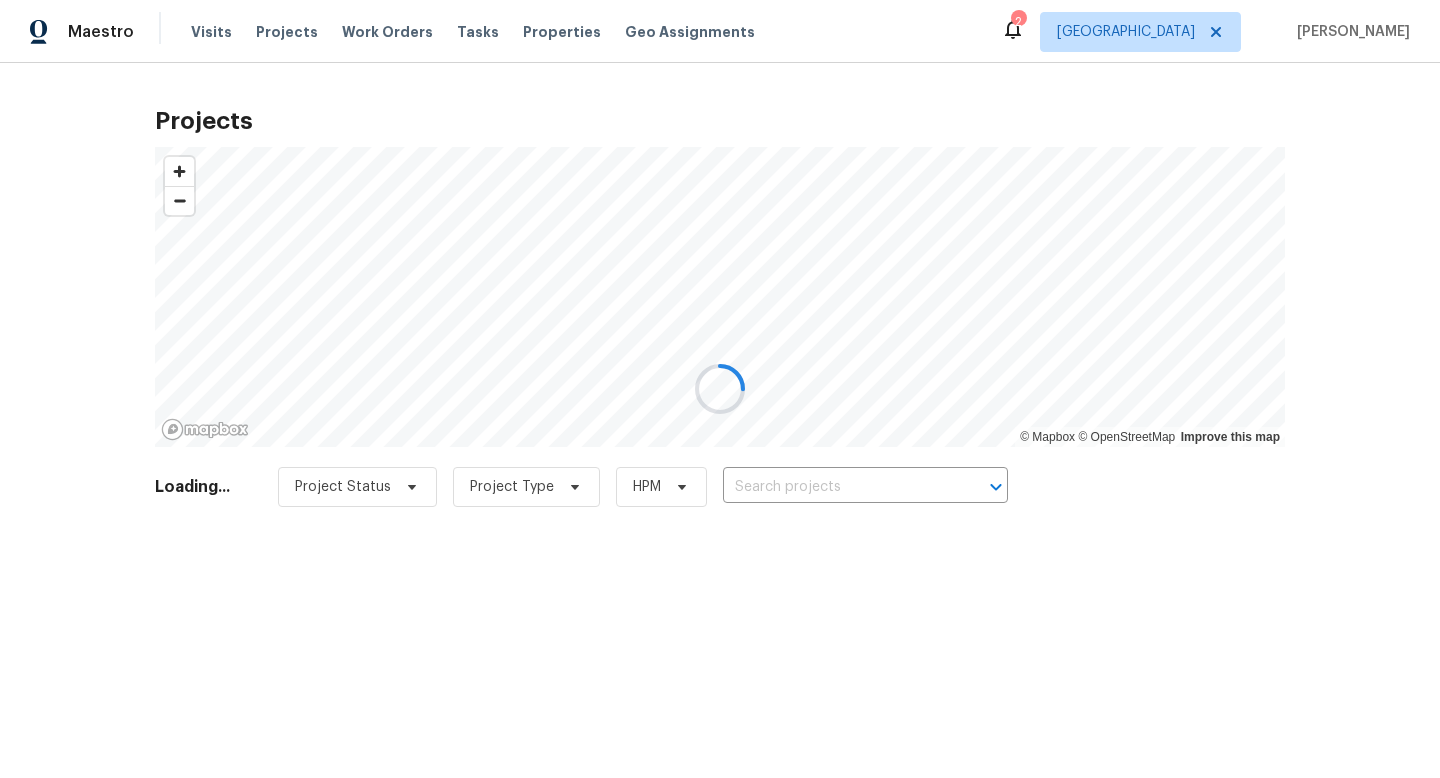 type on "1602 NW 119th St, Vancouver, WA 98685" 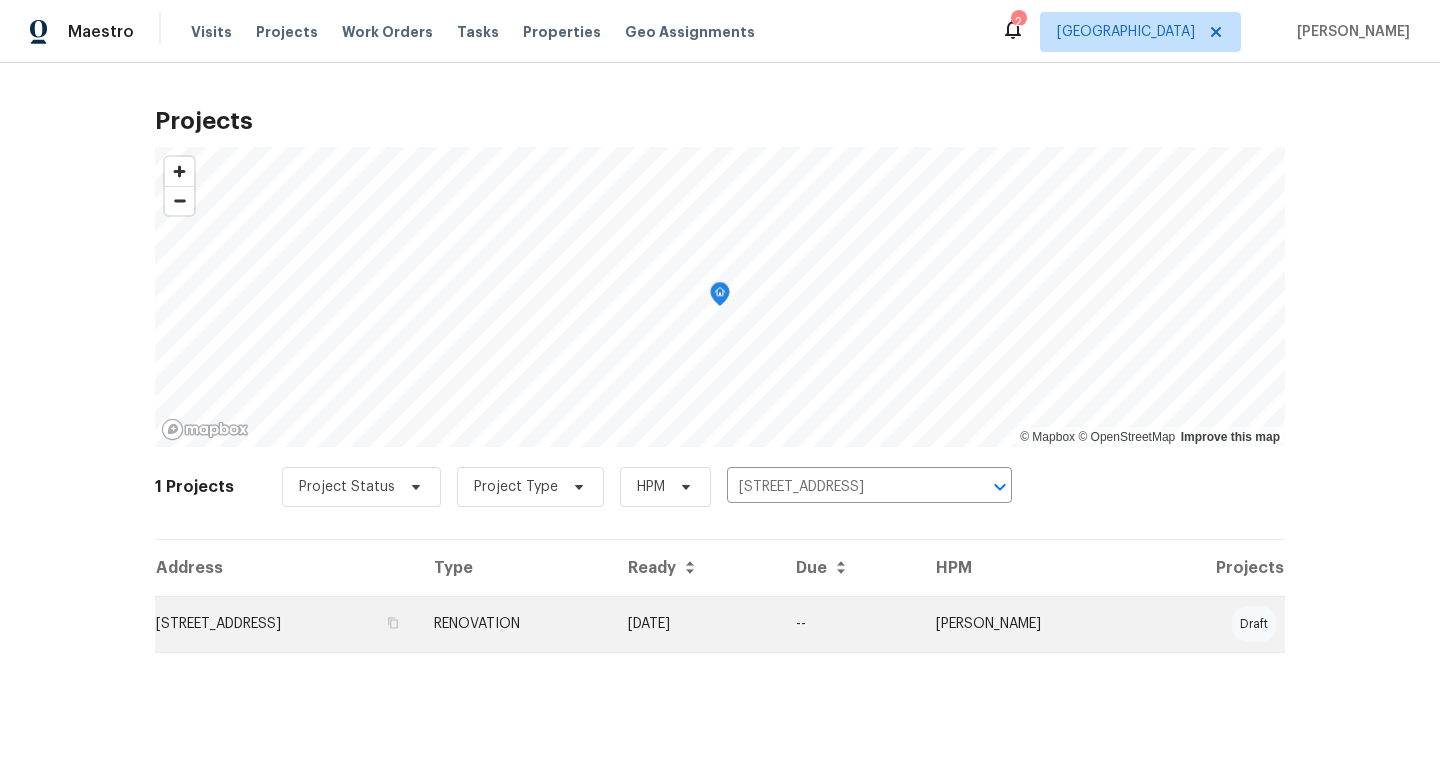 click on "1602 NW 119th St, Vancouver, WA 98685" at bounding box center [286, 624] 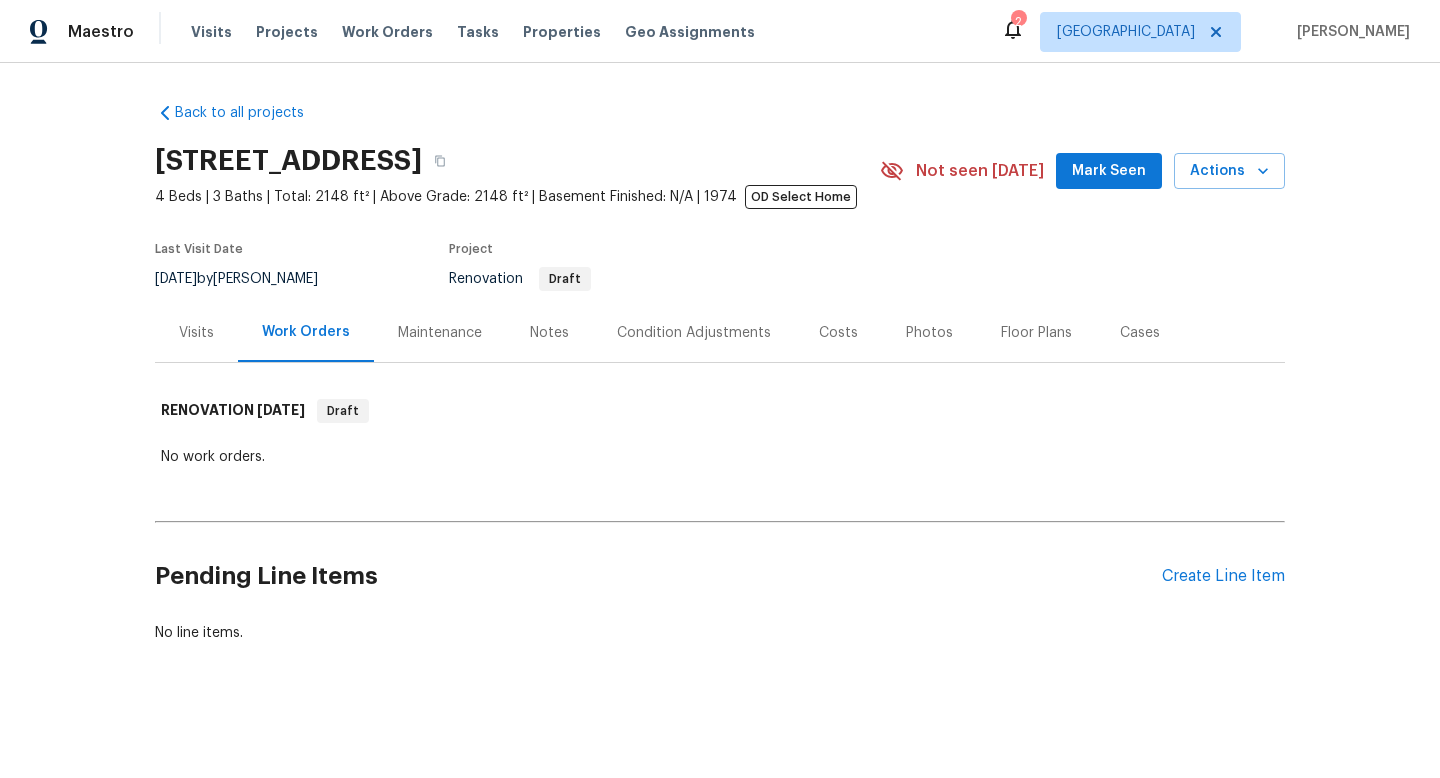 scroll, scrollTop: 1, scrollLeft: 0, axis: vertical 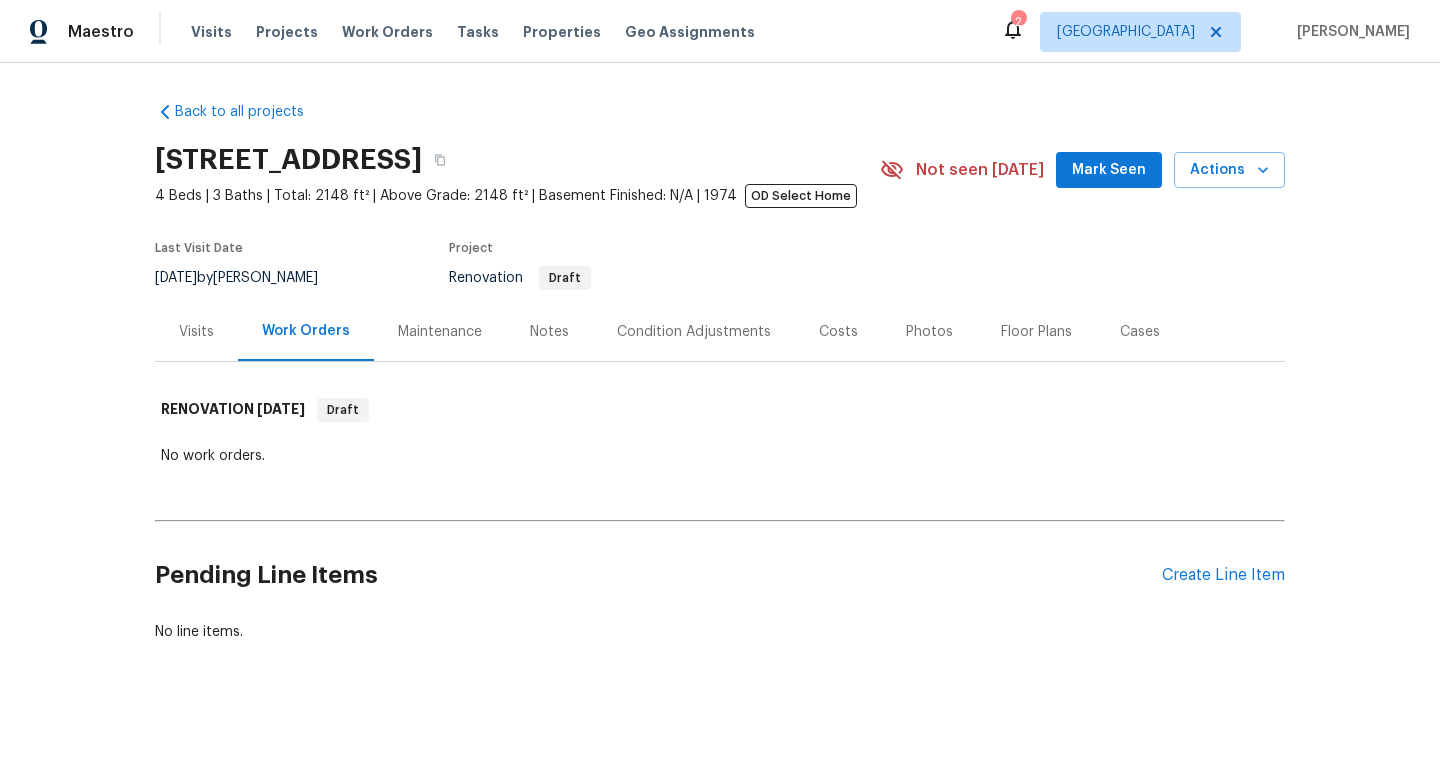 click on "Visits" at bounding box center [196, 332] 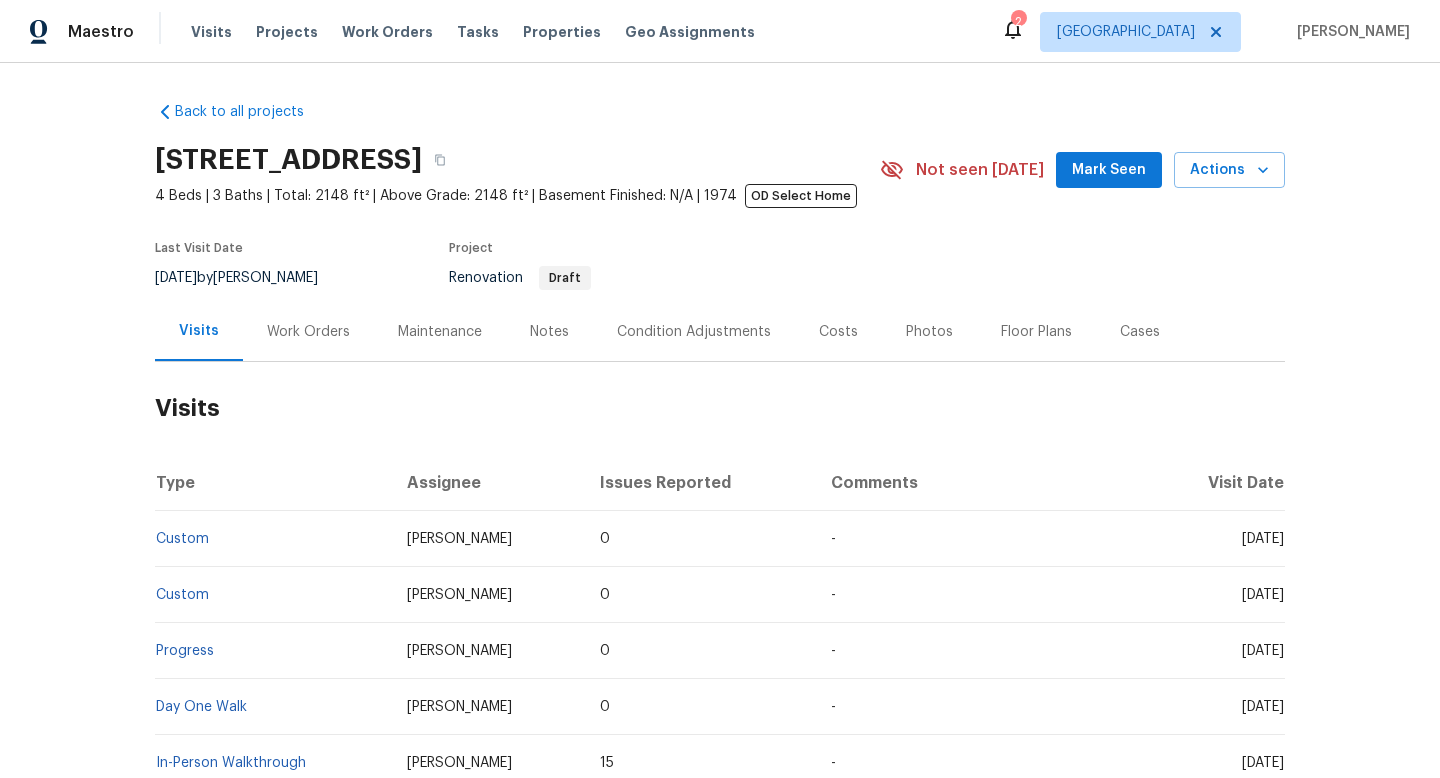 click on "Work Orders" at bounding box center (308, 331) 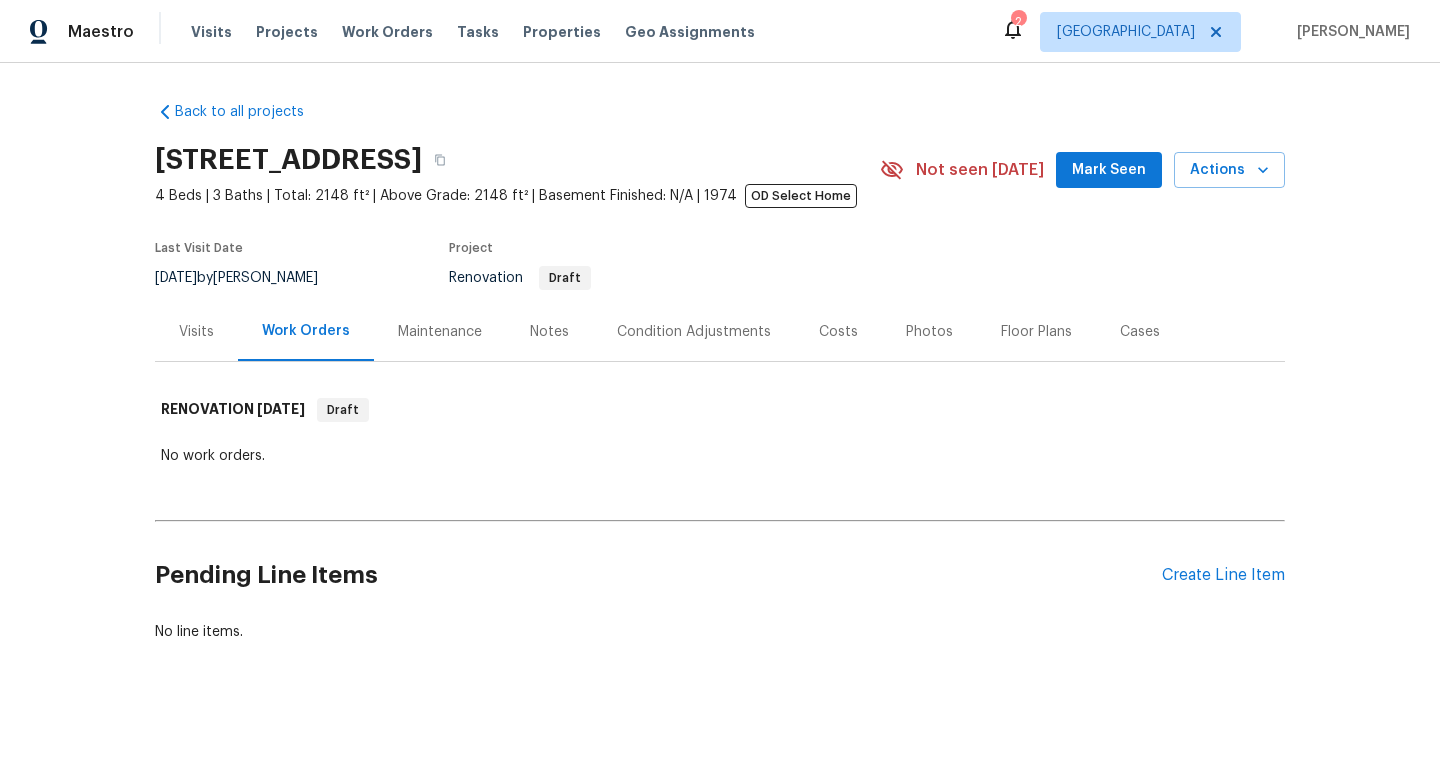 click on "Condition Adjustments" at bounding box center [694, 331] 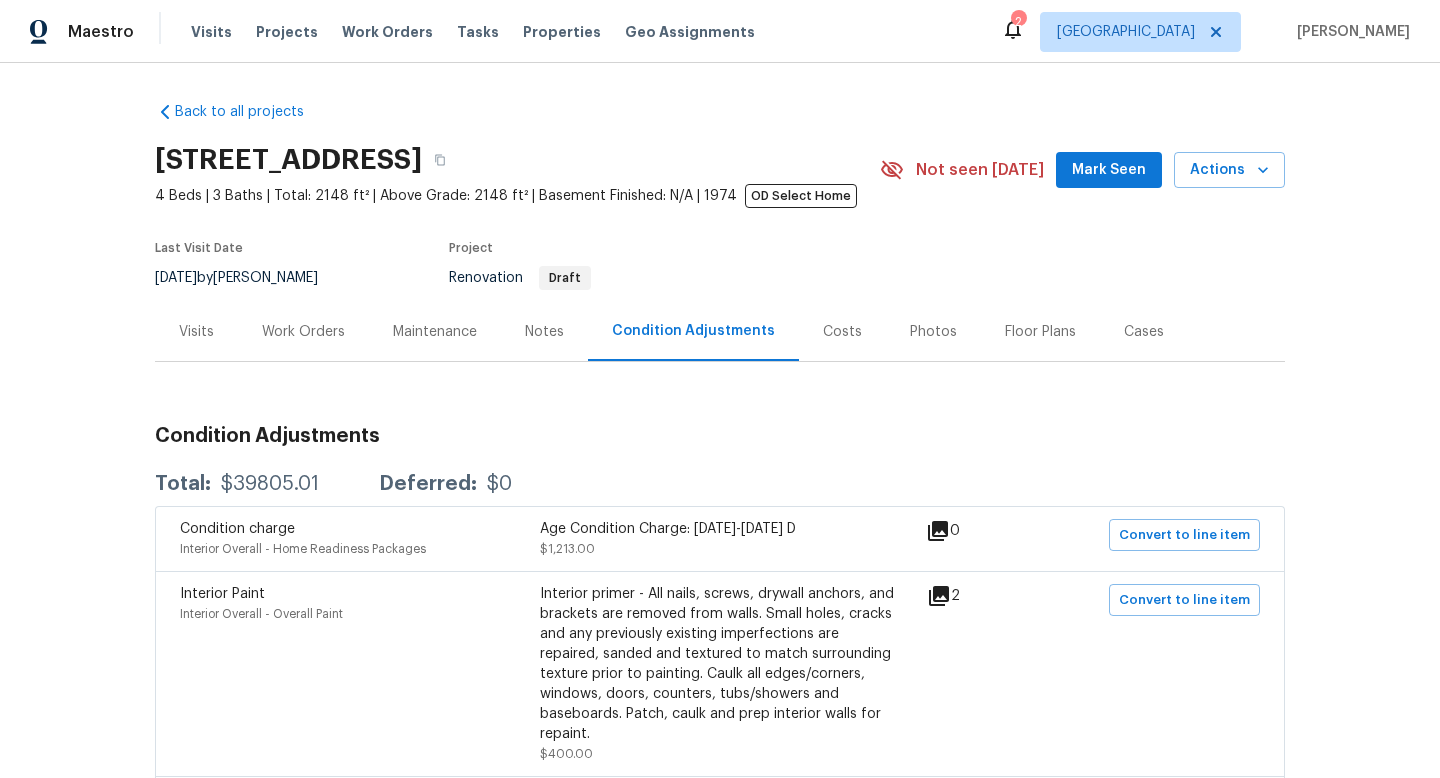 click on "Notes" at bounding box center [544, 332] 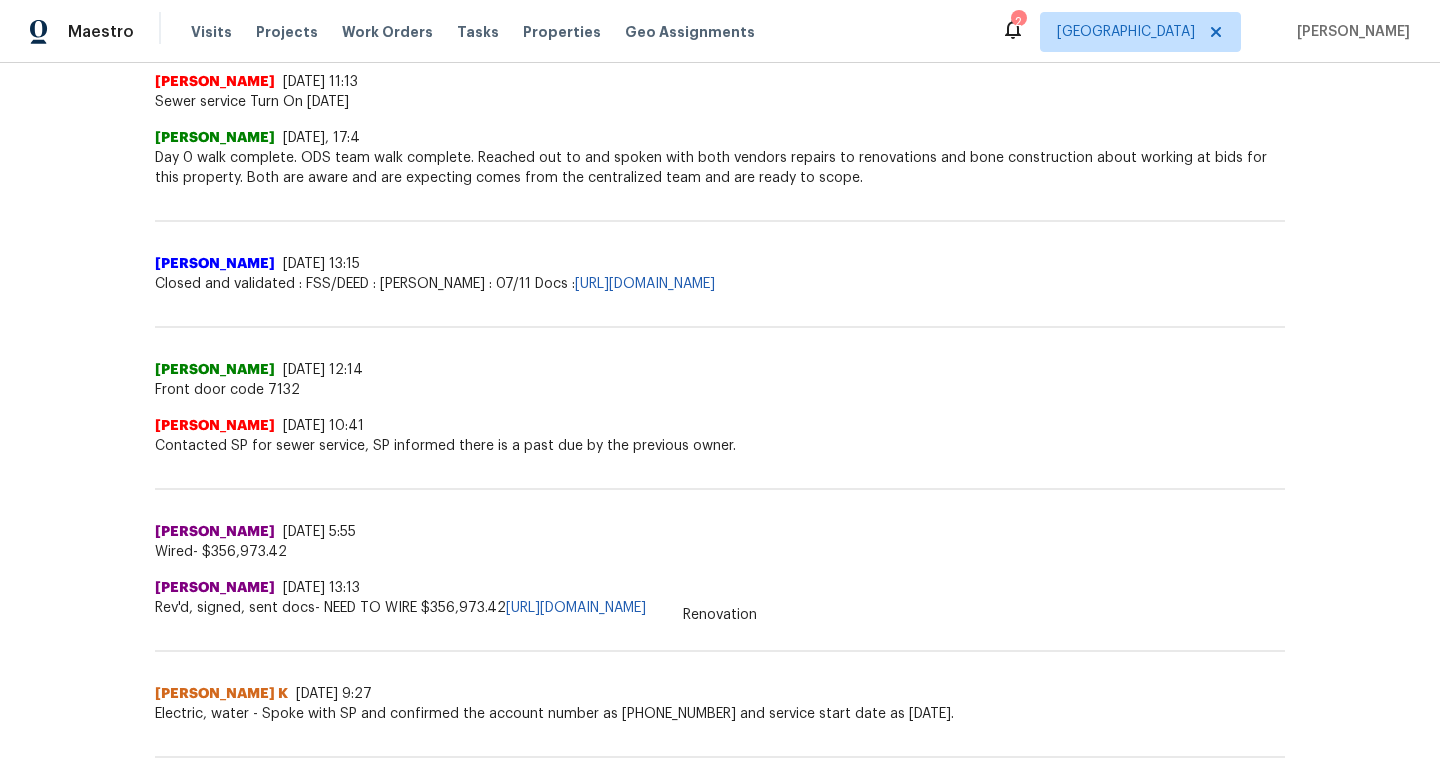 scroll, scrollTop: 0, scrollLeft: 0, axis: both 